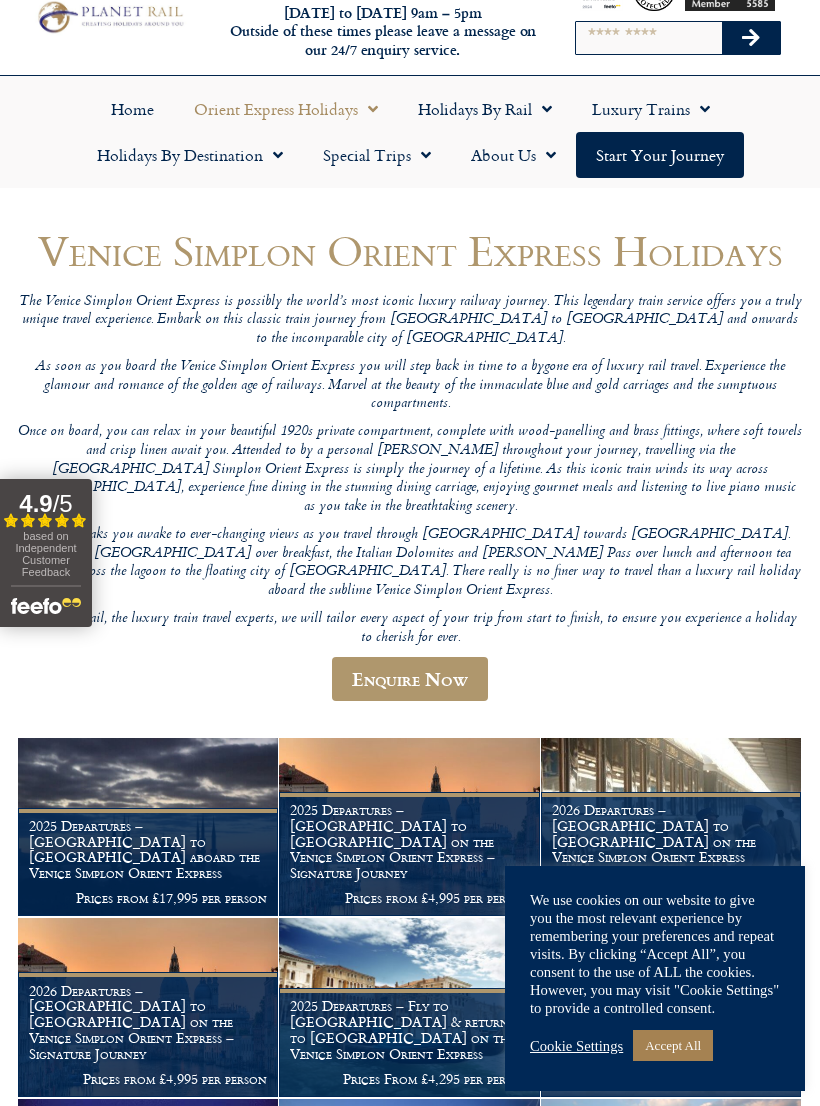 scroll, scrollTop: 281, scrollLeft: 0, axis: vertical 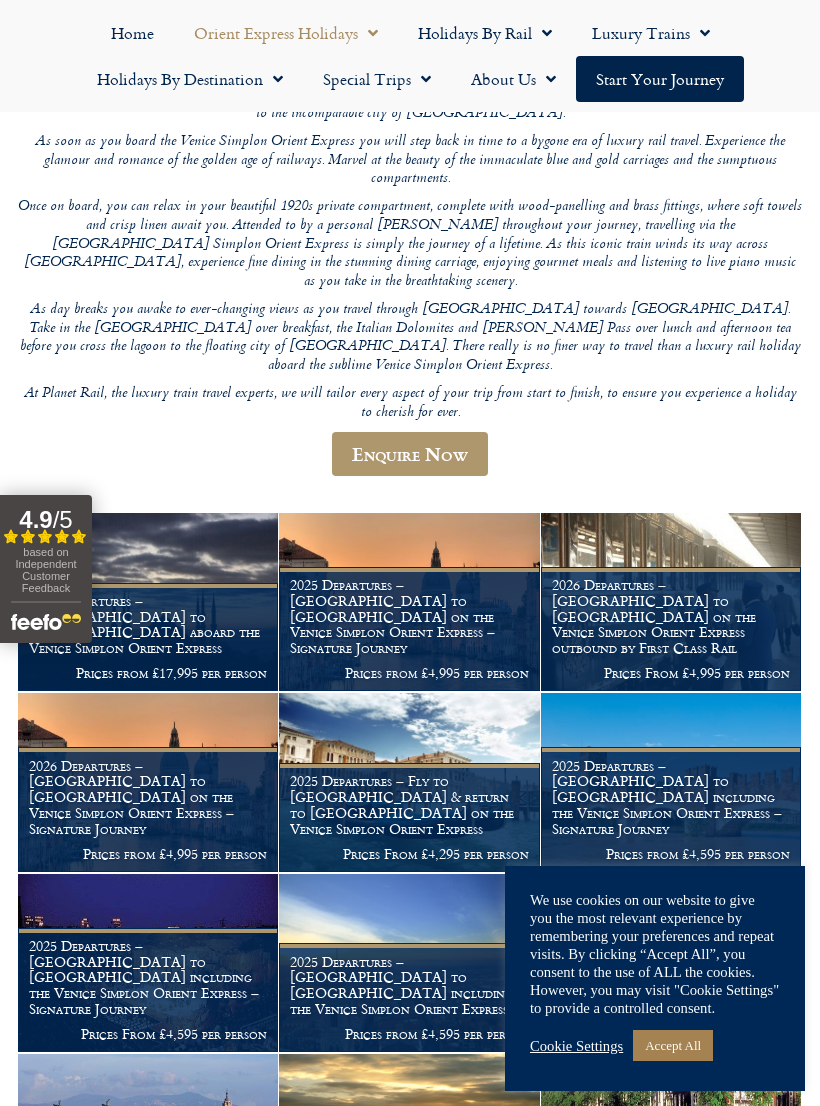click on "Accept All" at bounding box center (673, 1045) 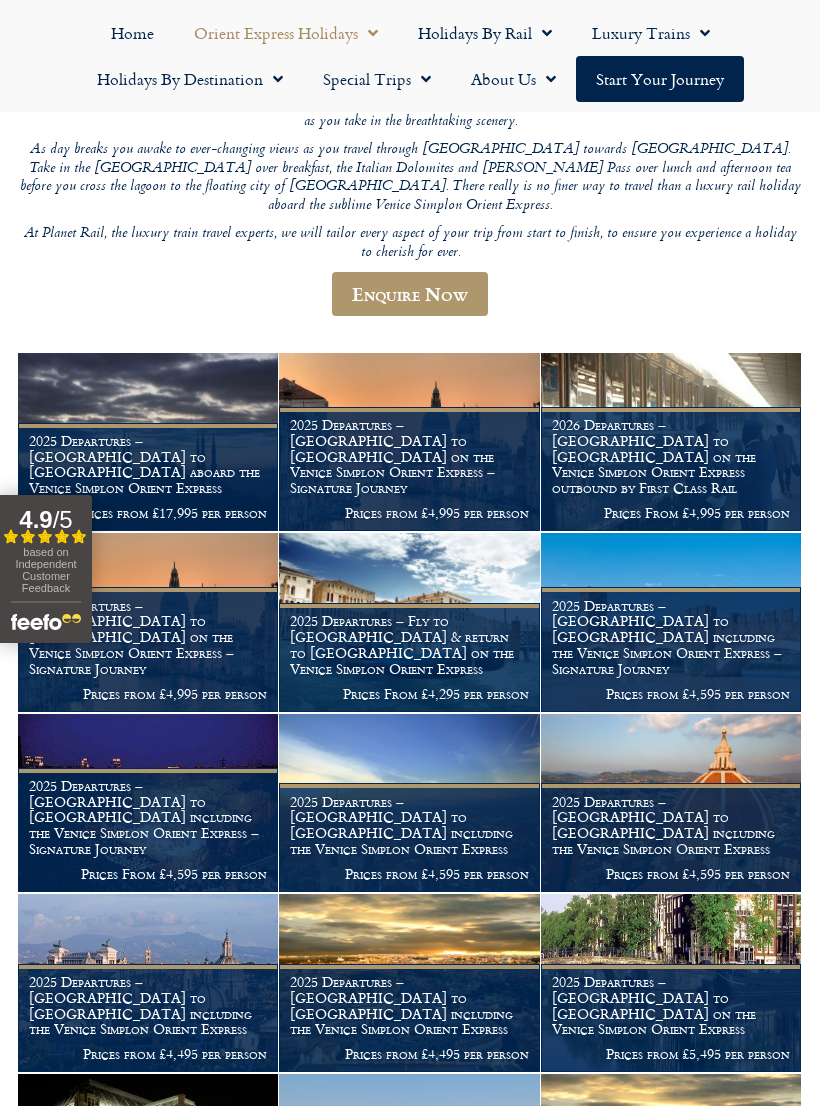 scroll, scrollTop: 471, scrollLeft: 0, axis: vertical 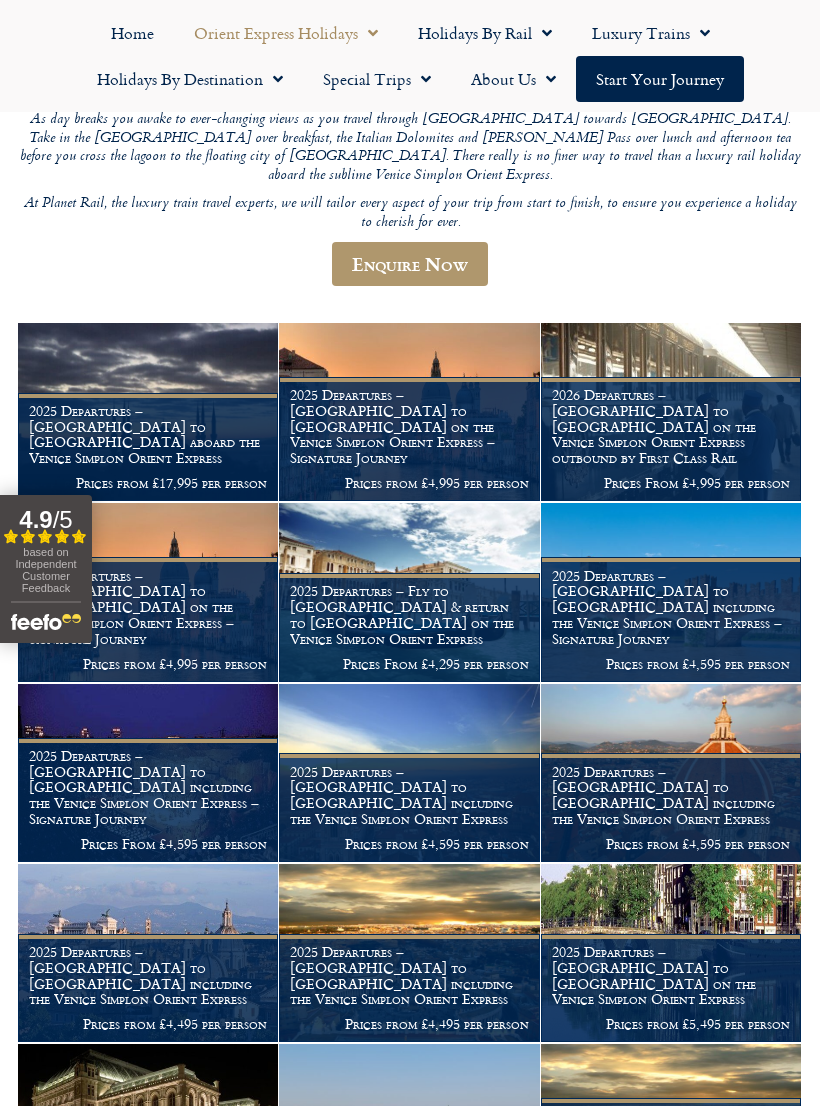 click on "2026 Departures – Venice to London on the Venice Simplon Orient Express outbound by First Class Rail" at bounding box center [671, 426] 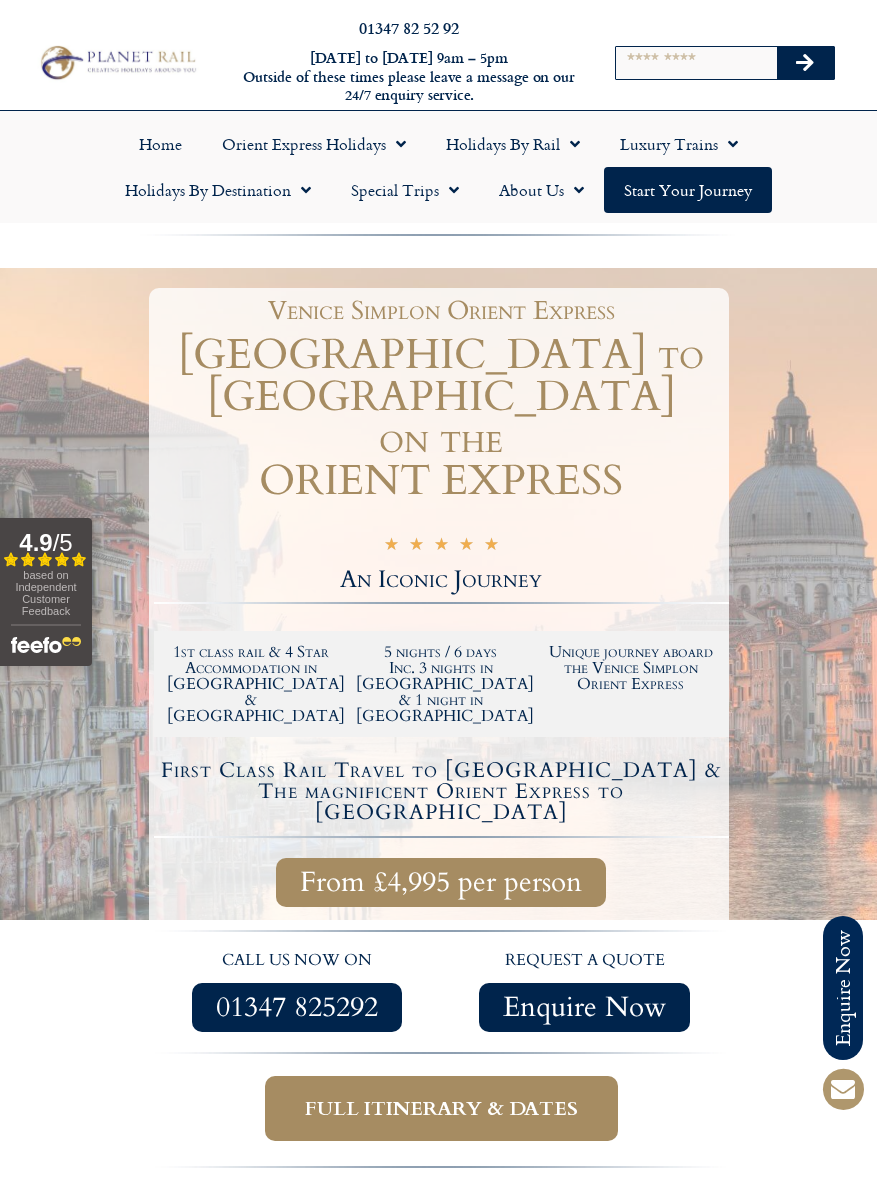 scroll, scrollTop: 5, scrollLeft: 0, axis: vertical 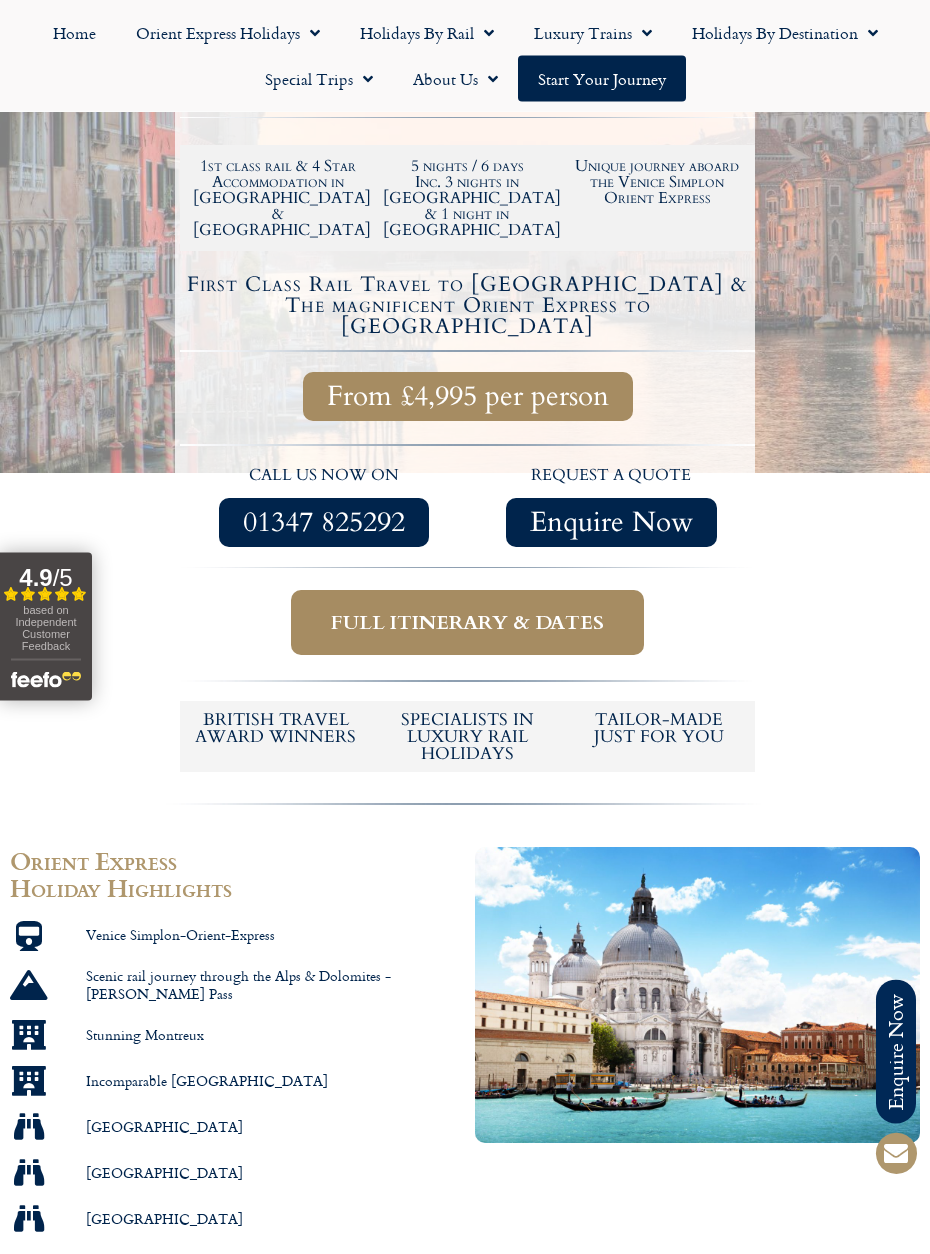 click on "Full itinerary & dates" at bounding box center (467, 622) 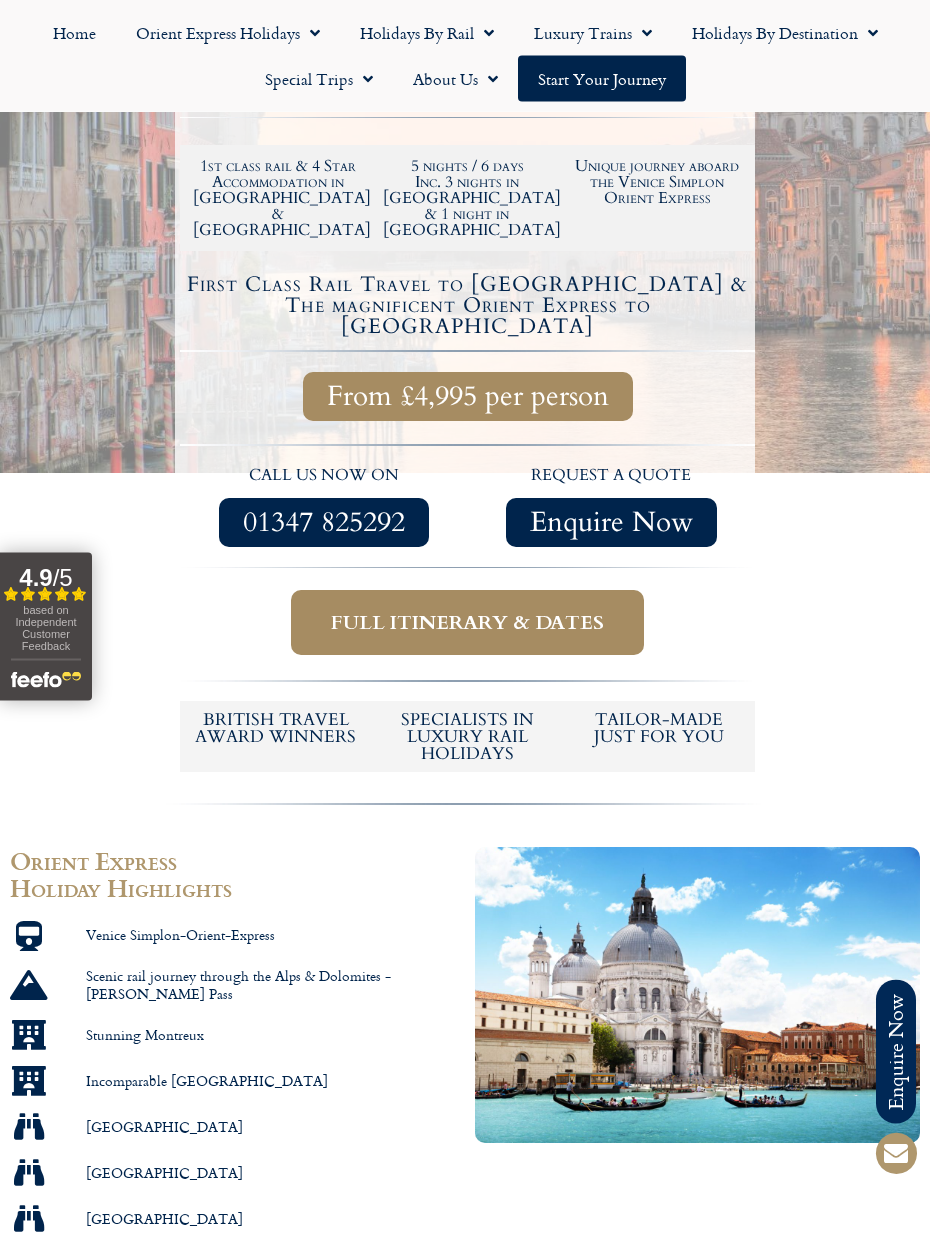 click on "Full itinerary & dates" at bounding box center [467, 622] 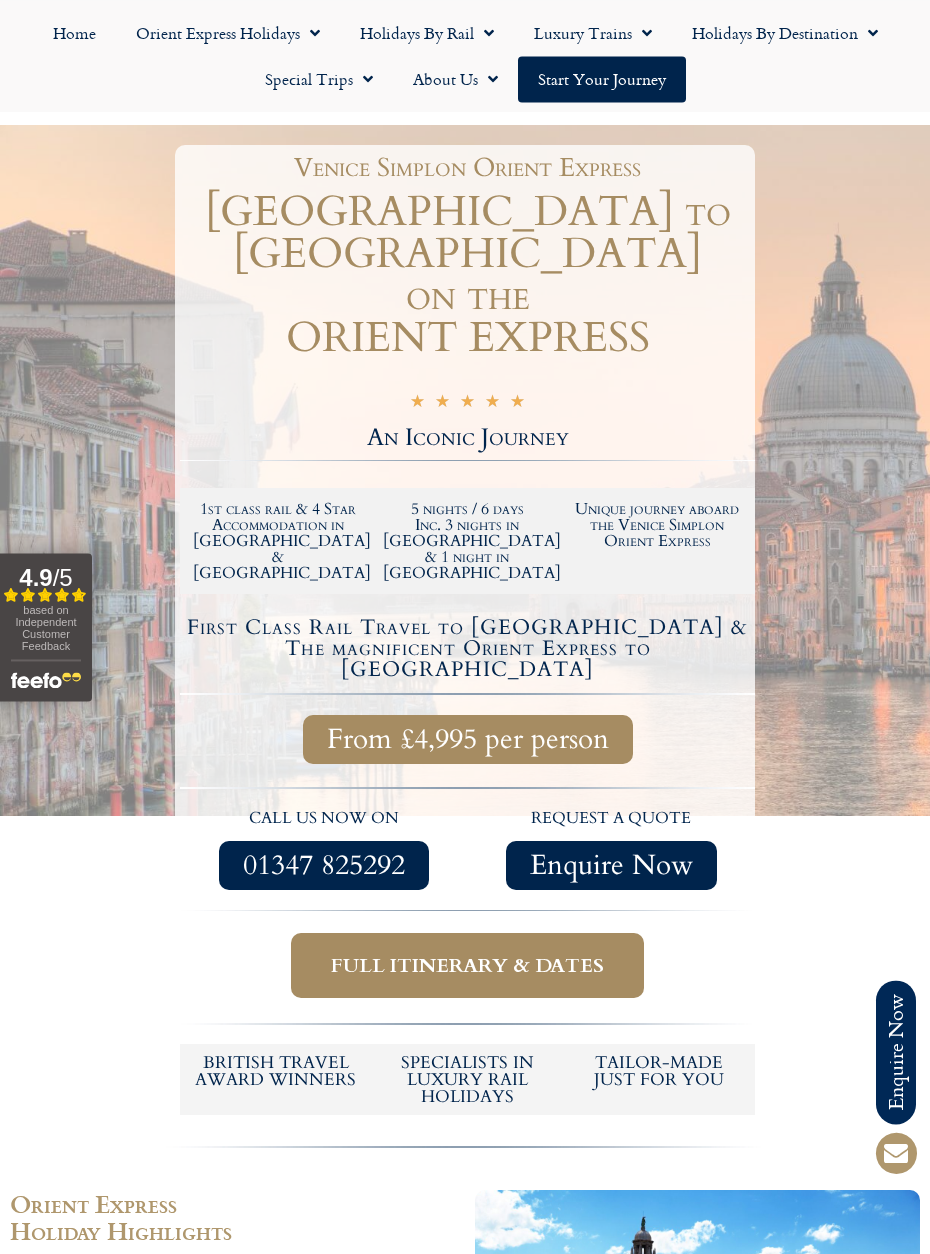 scroll, scrollTop: 0, scrollLeft: 0, axis: both 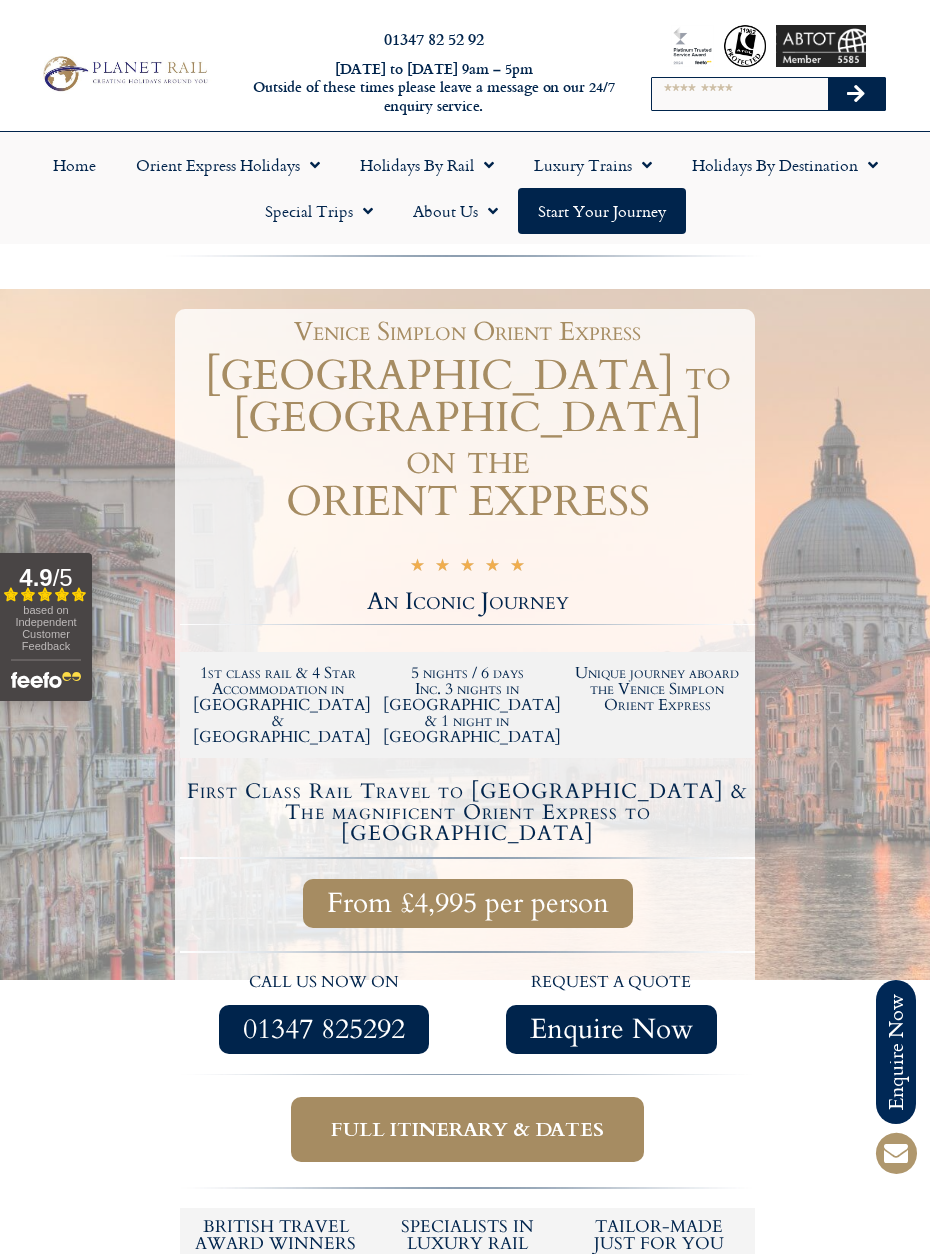 click on "Orient Express Holidays" 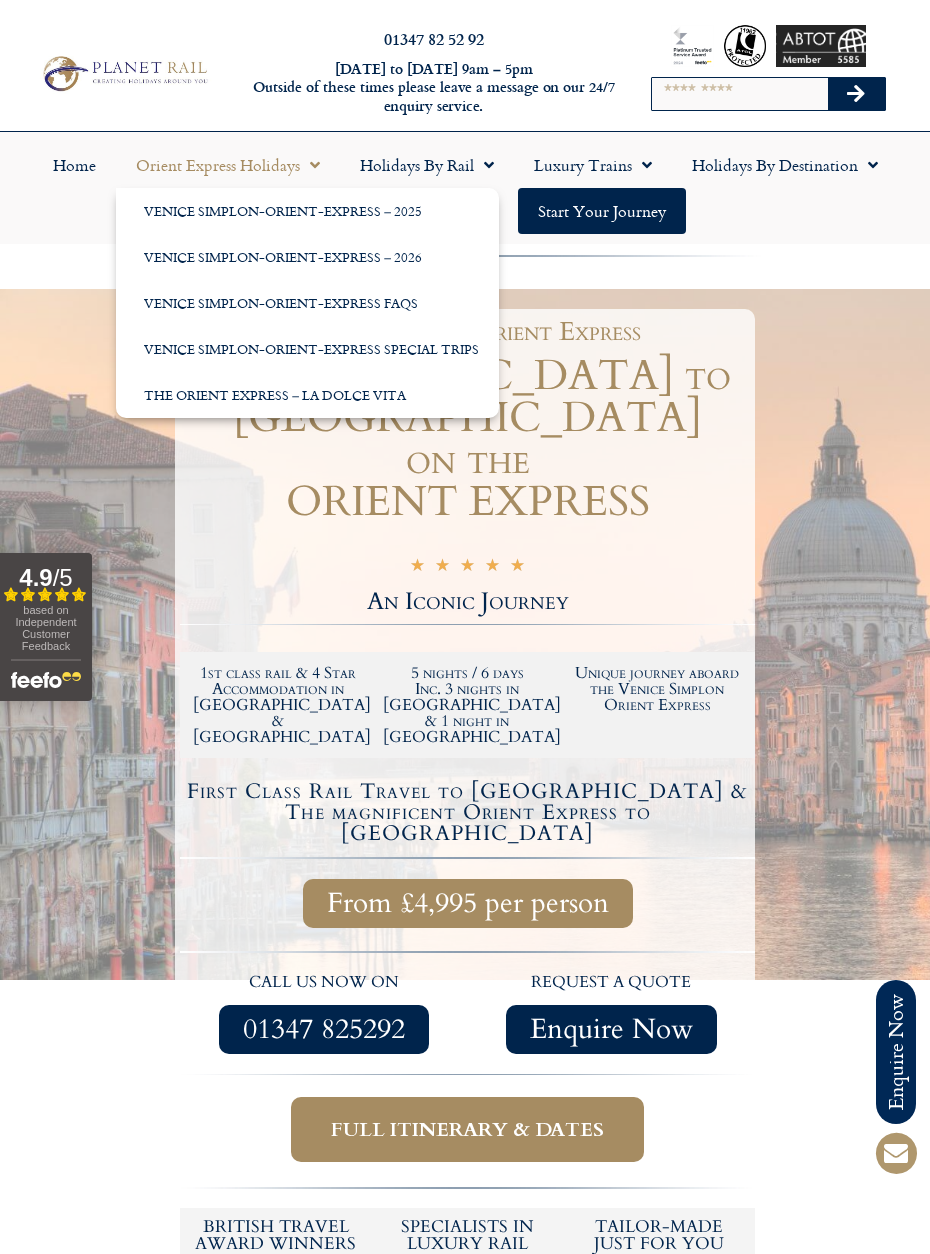 click on "Venice Simplon-Orient-Express – 2026" 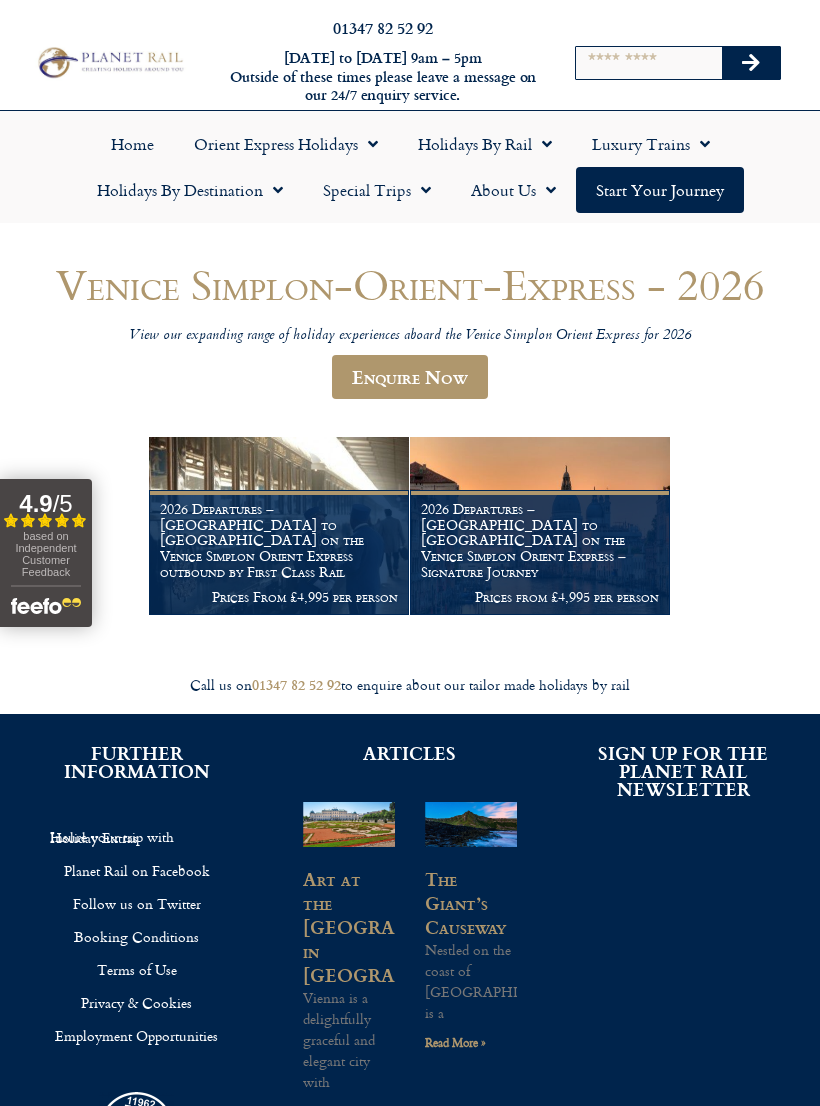 scroll, scrollTop: 0, scrollLeft: 0, axis: both 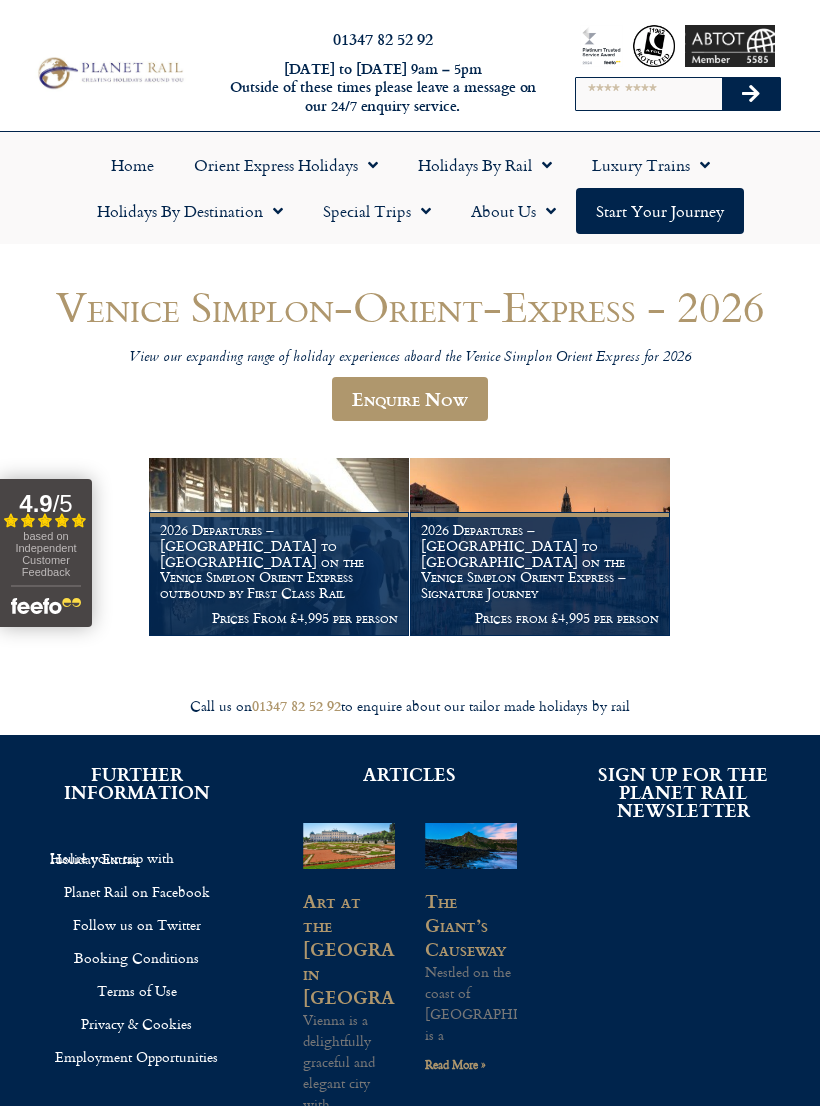 click on "2026 Departures – London to Venice on the Venice Simplon Orient Express – Signature Journey" at bounding box center [540, 561] 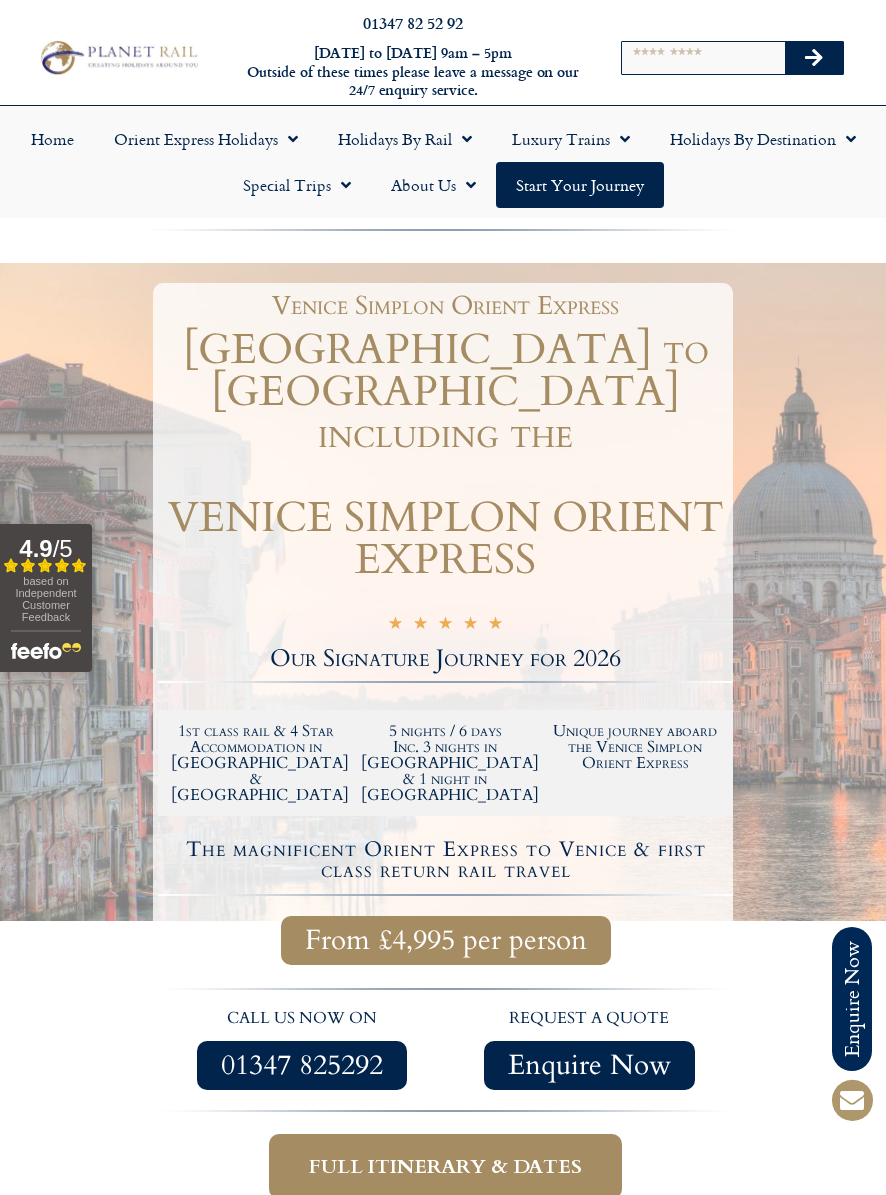 scroll, scrollTop: 0, scrollLeft: 0, axis: both 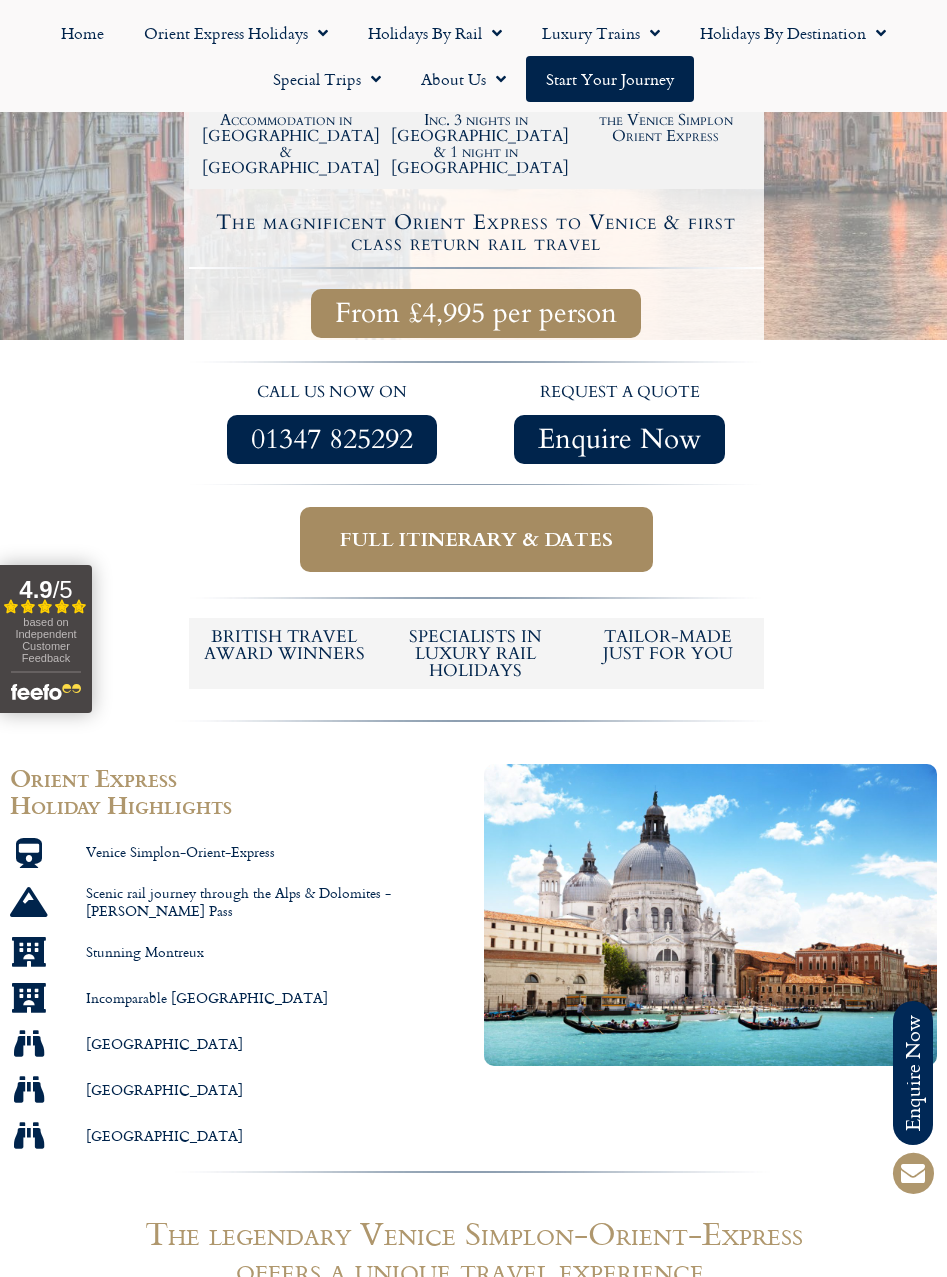 click on "Full itinerary & dates" at bounding box center [476, 539] 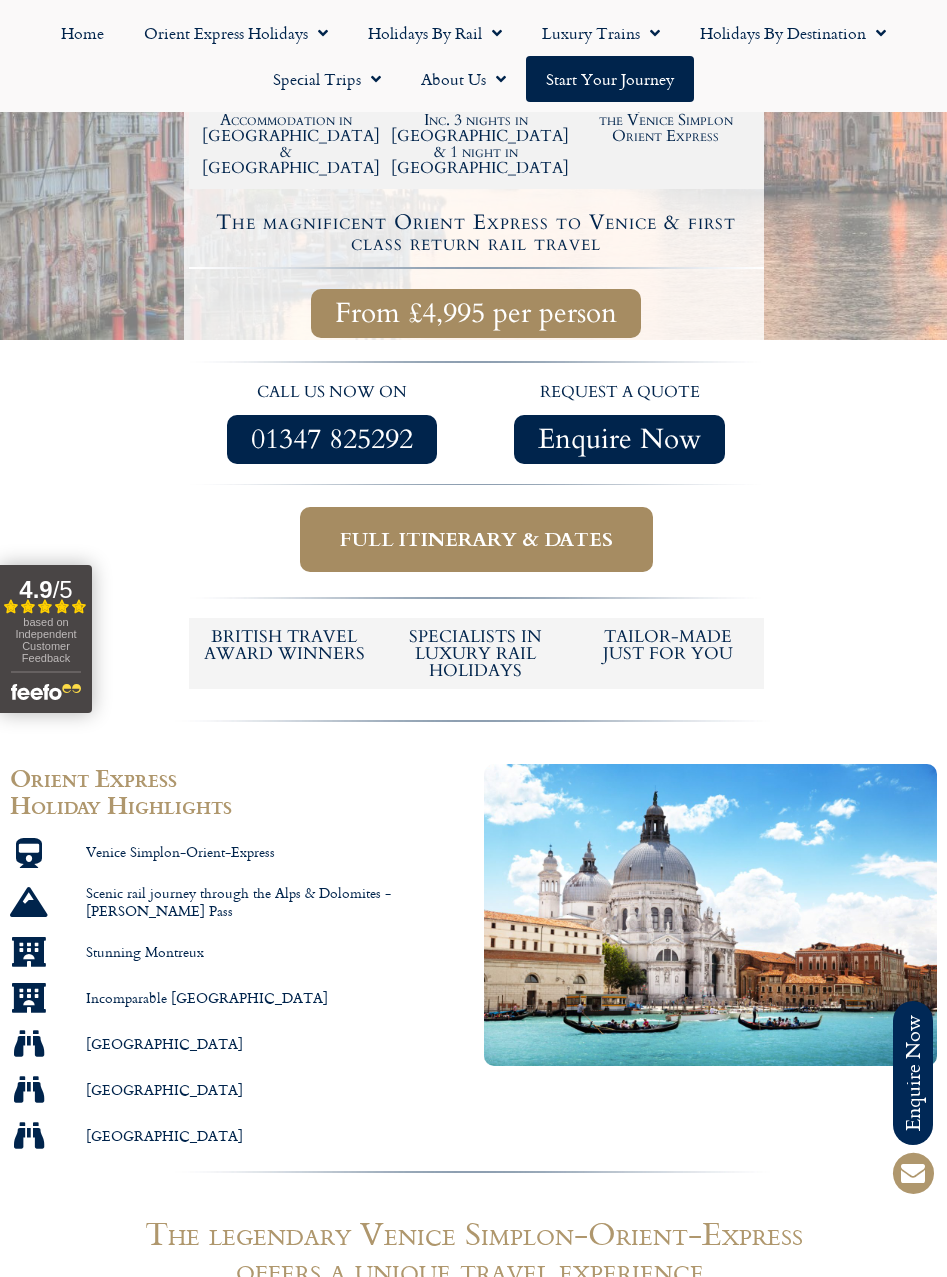 click on "Full itinerary & dates" at bounding box center (476, 539) 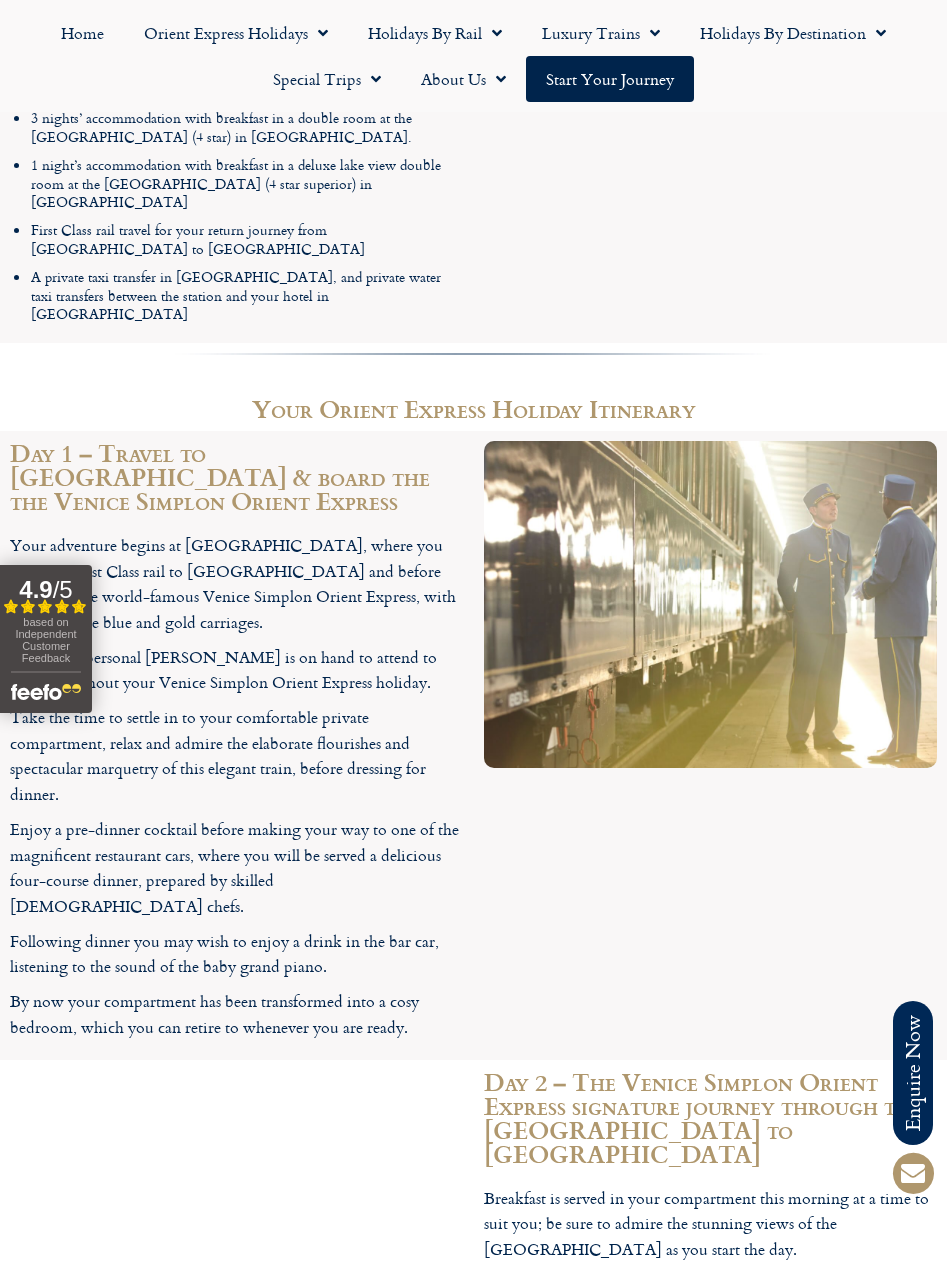 scroll, scrollTop: 2983, scrollLeft: 0, axis: vertical 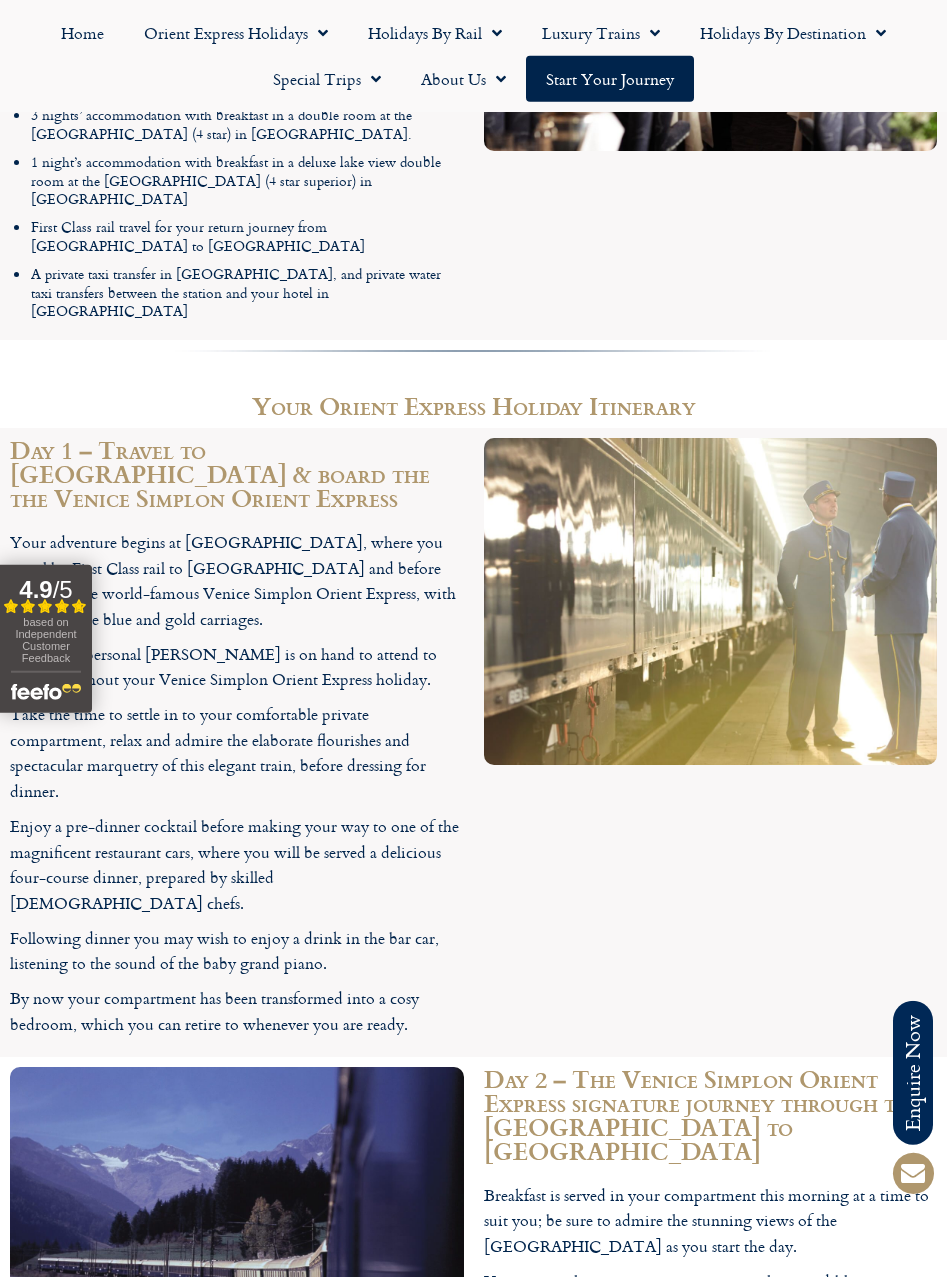 click on "Start your Journey" 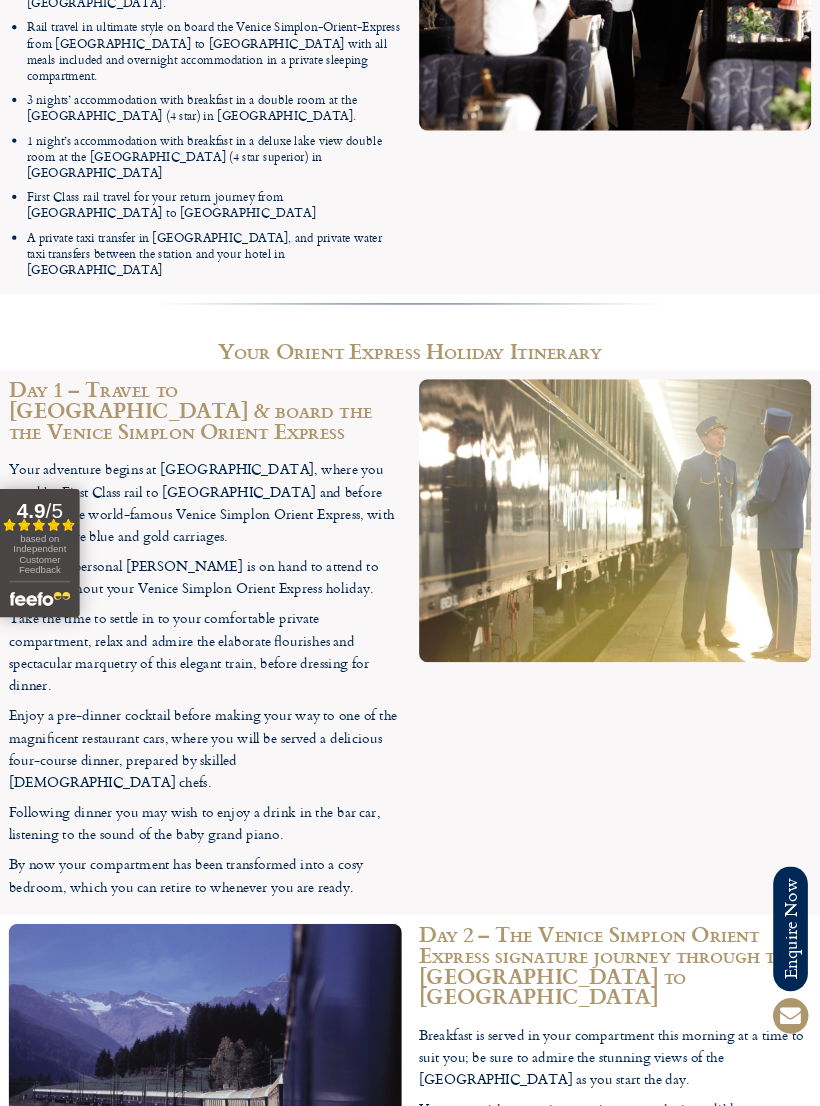 scroll, scrollTop: 3070, scrollLeft: 64, axis: both 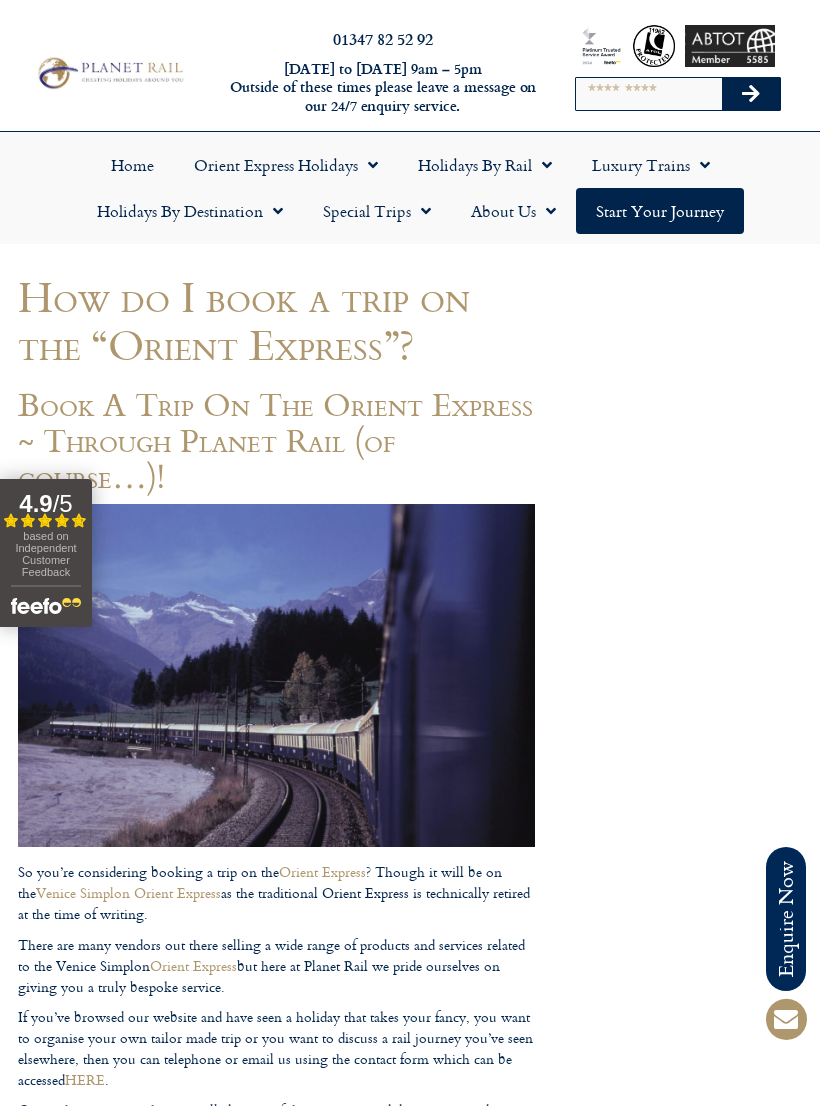 click on "Luxury Trains" 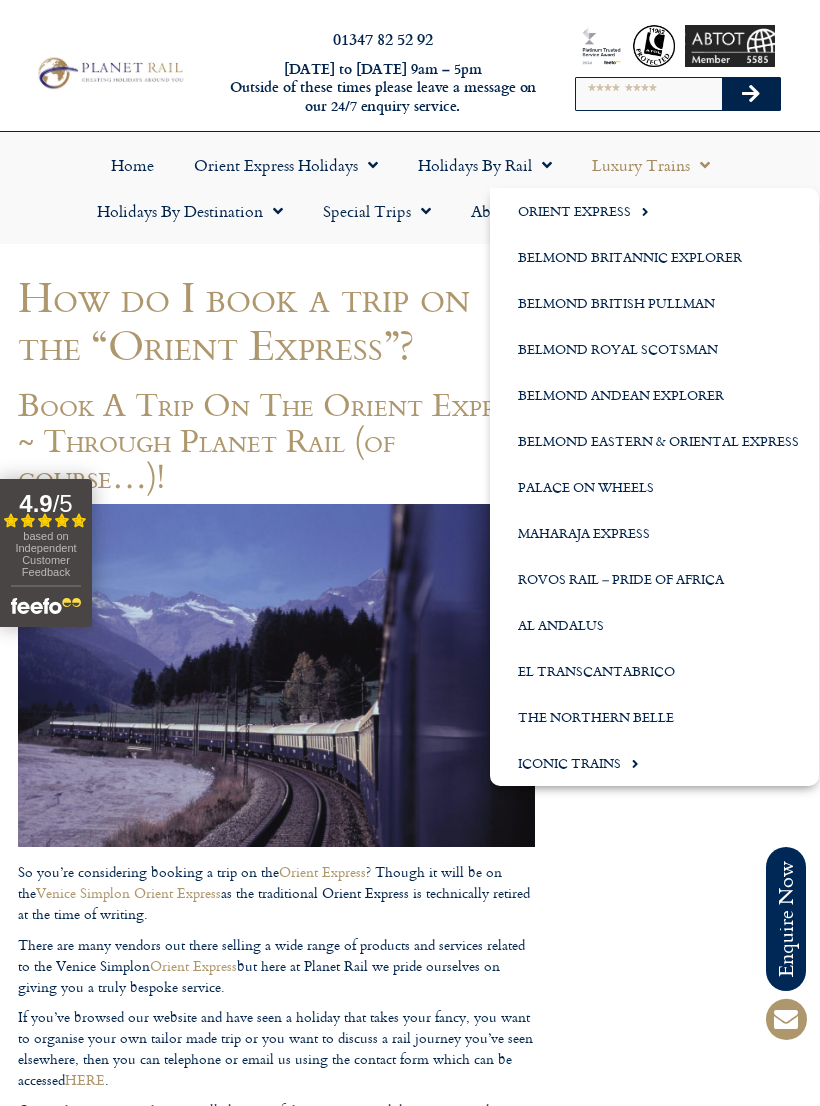 click on "Orient Express" 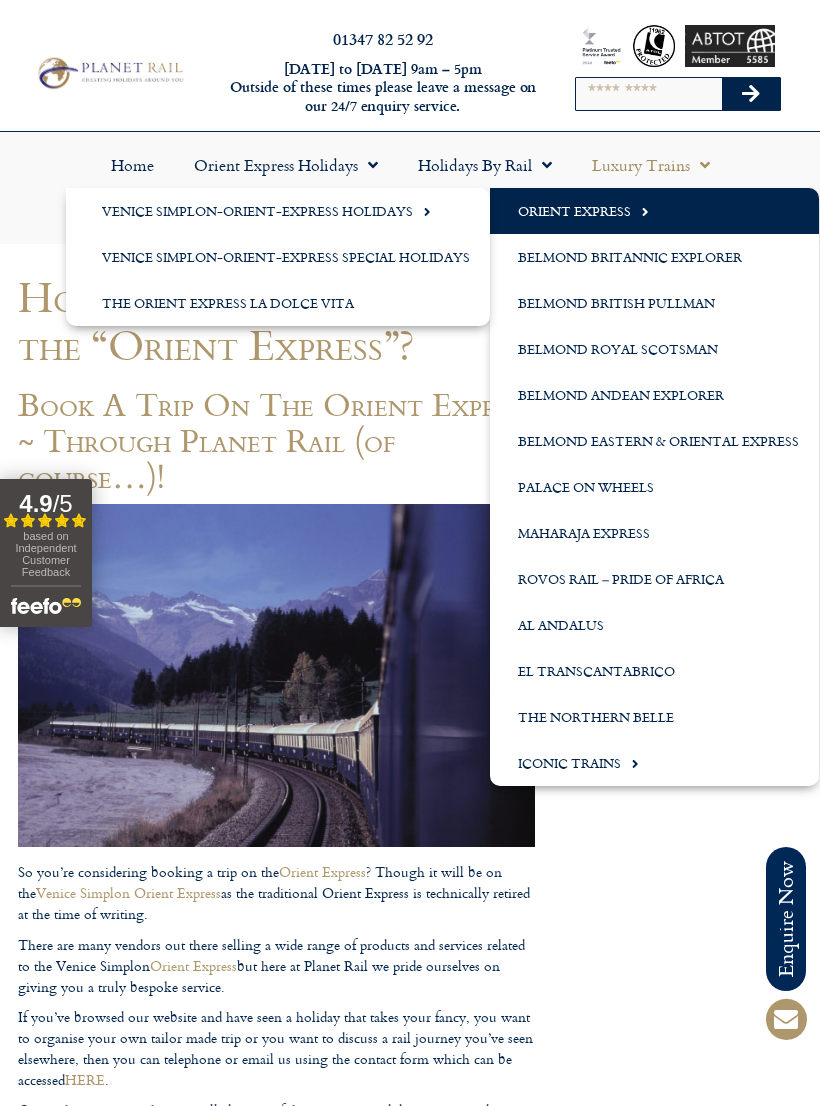click on "Orient Express" 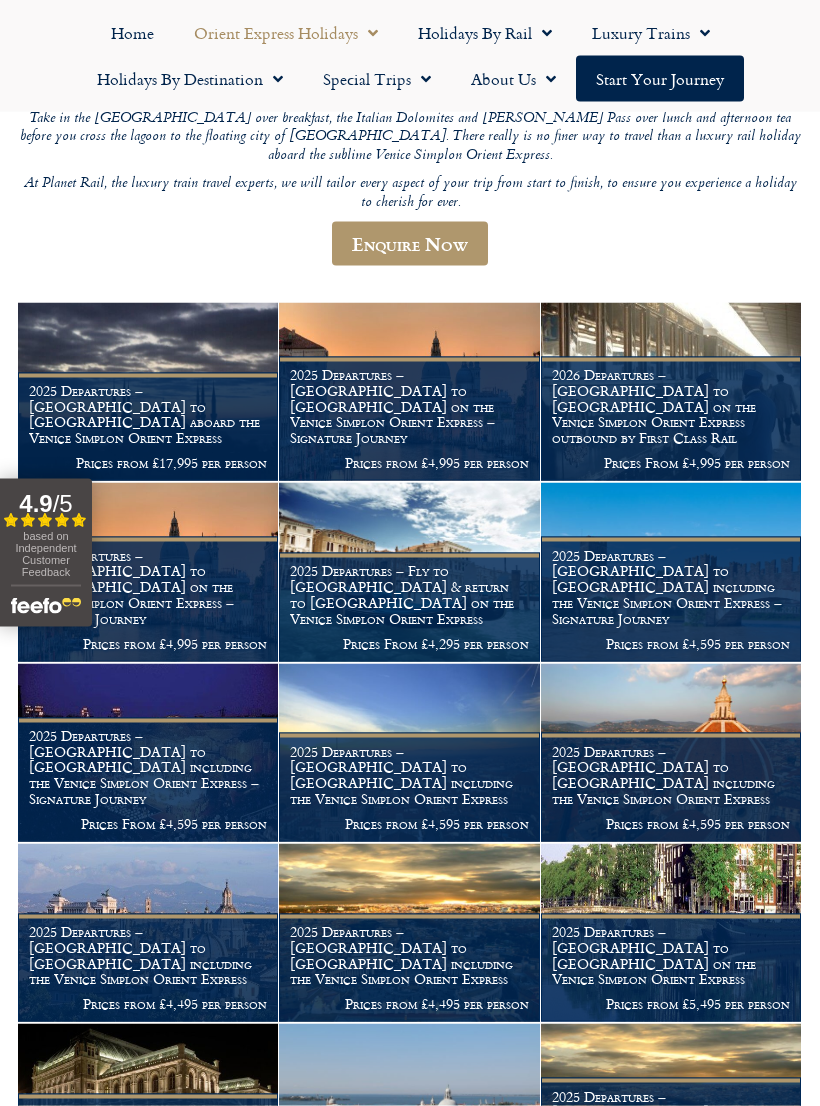 scroll, scrollTop: 487, scrollLeft: 0, axis: vertical 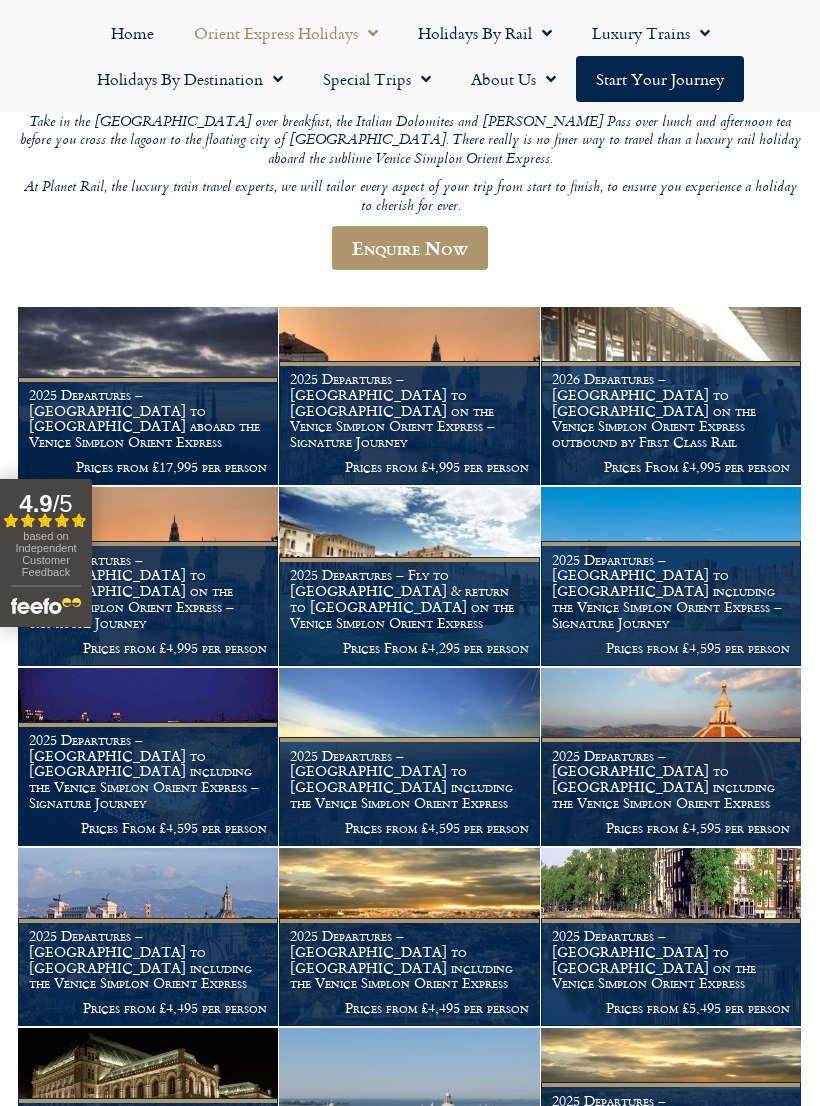 click on "2026 Departures – [GEOGRAPHIC_DATA] to [GEOGRAPHIC_DATA] on the Venice Simplon Orient Express outbound by First Class Rail" at bounding box center (671, 410) 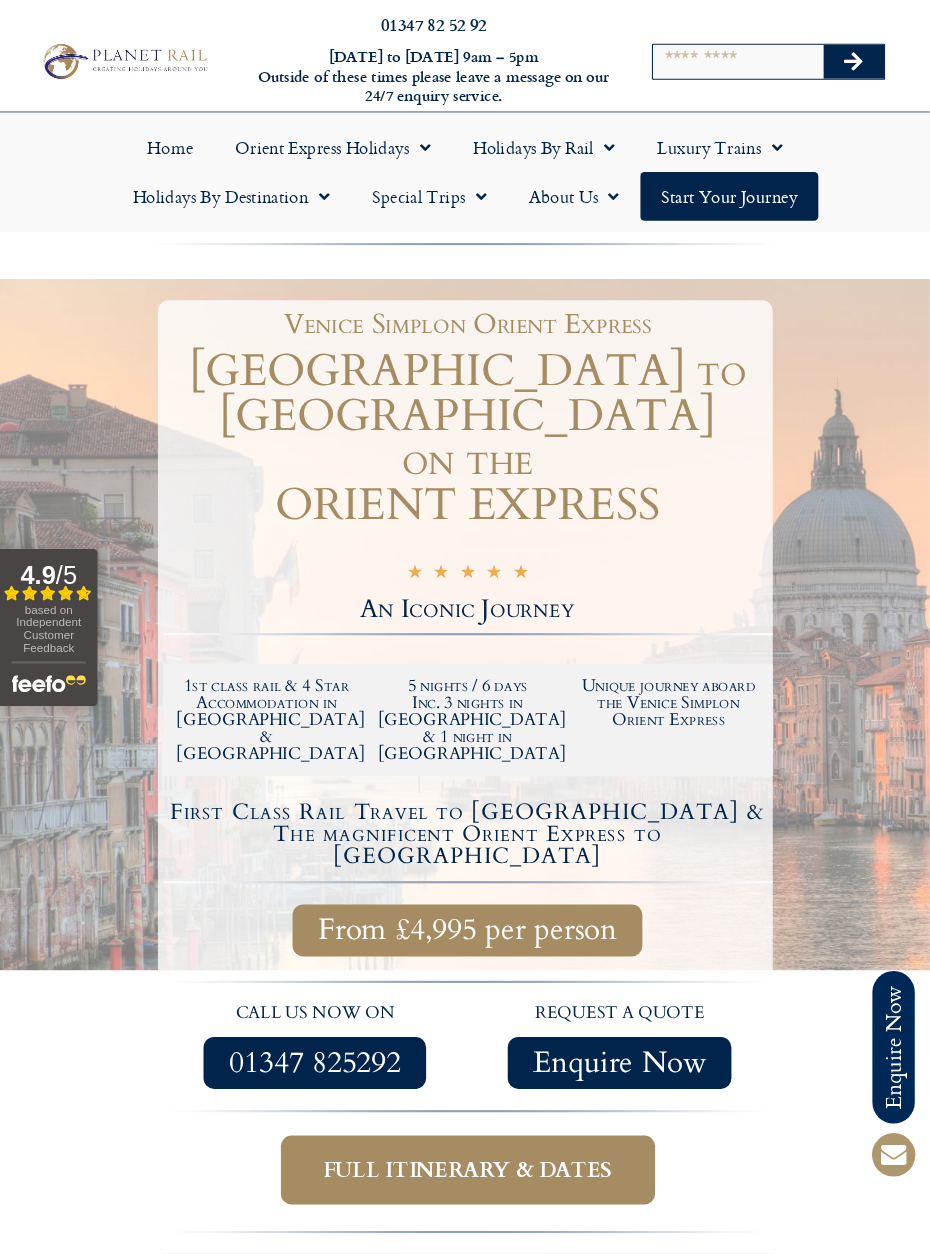 scroll, scrollTop: 10, scrollLeft: 0, axis: vertical 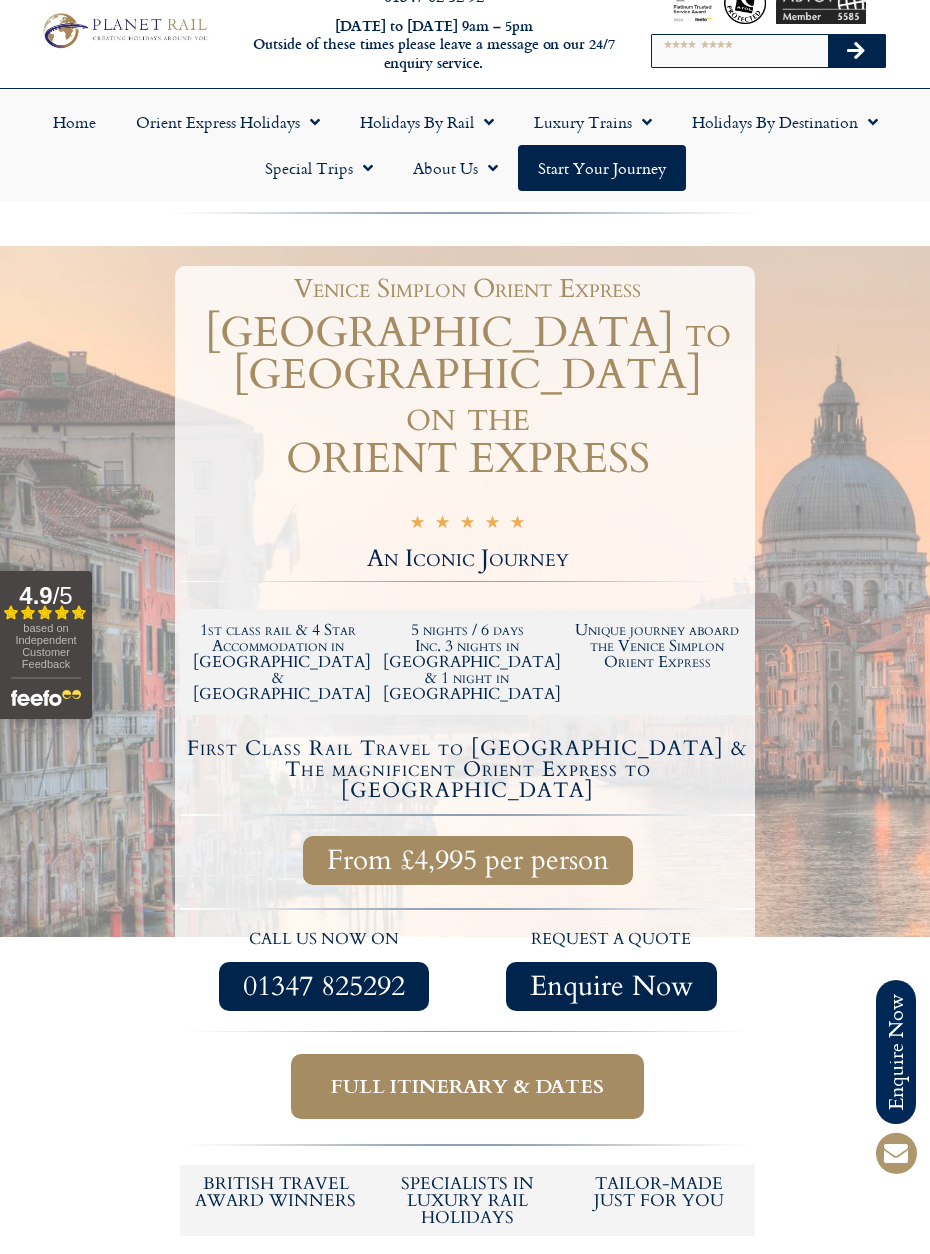 click on "From £4,995 per person" at bounding box center [468, 860] 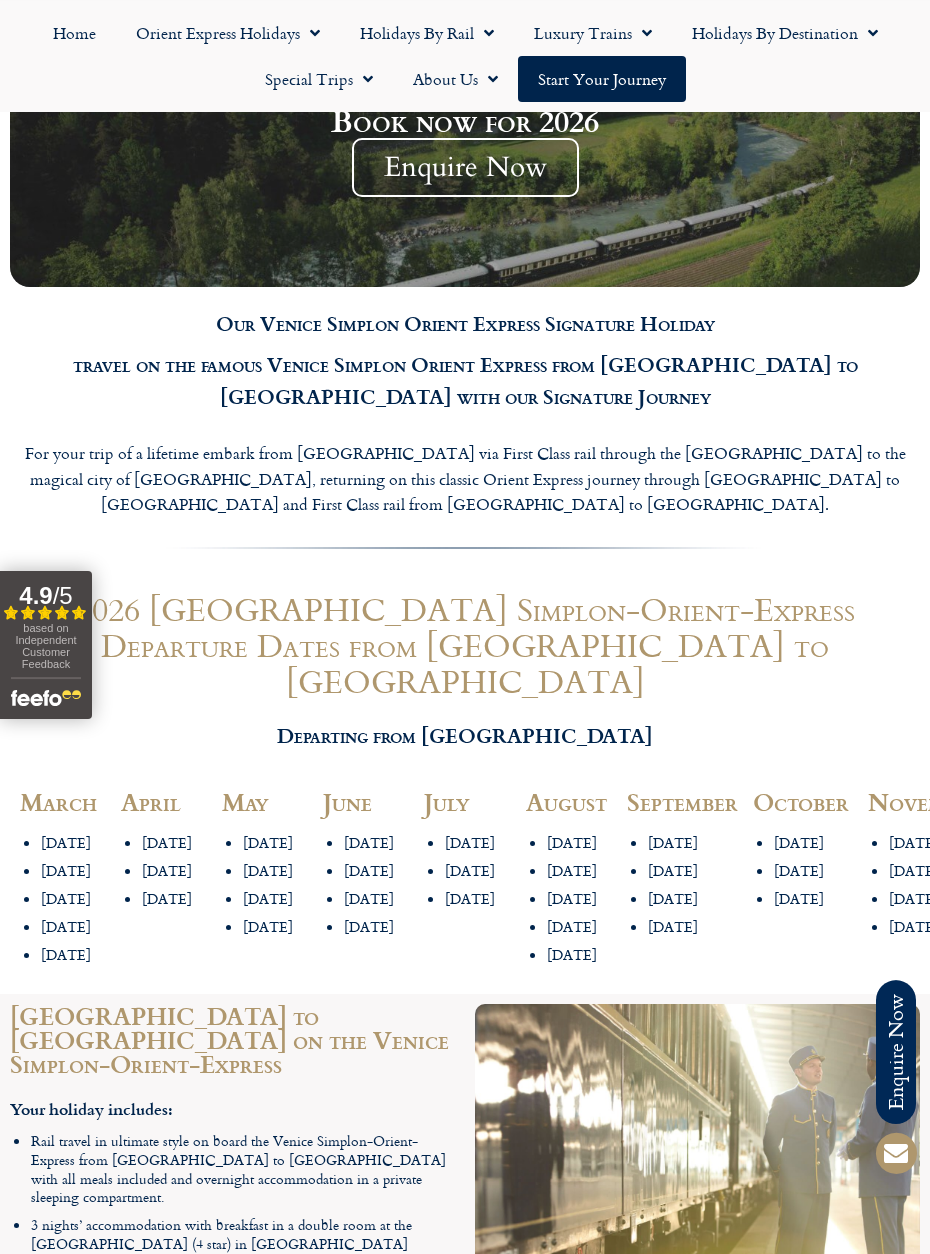 scroll, scrollTop: 1978, scrollLeft: 0, axis: vertical 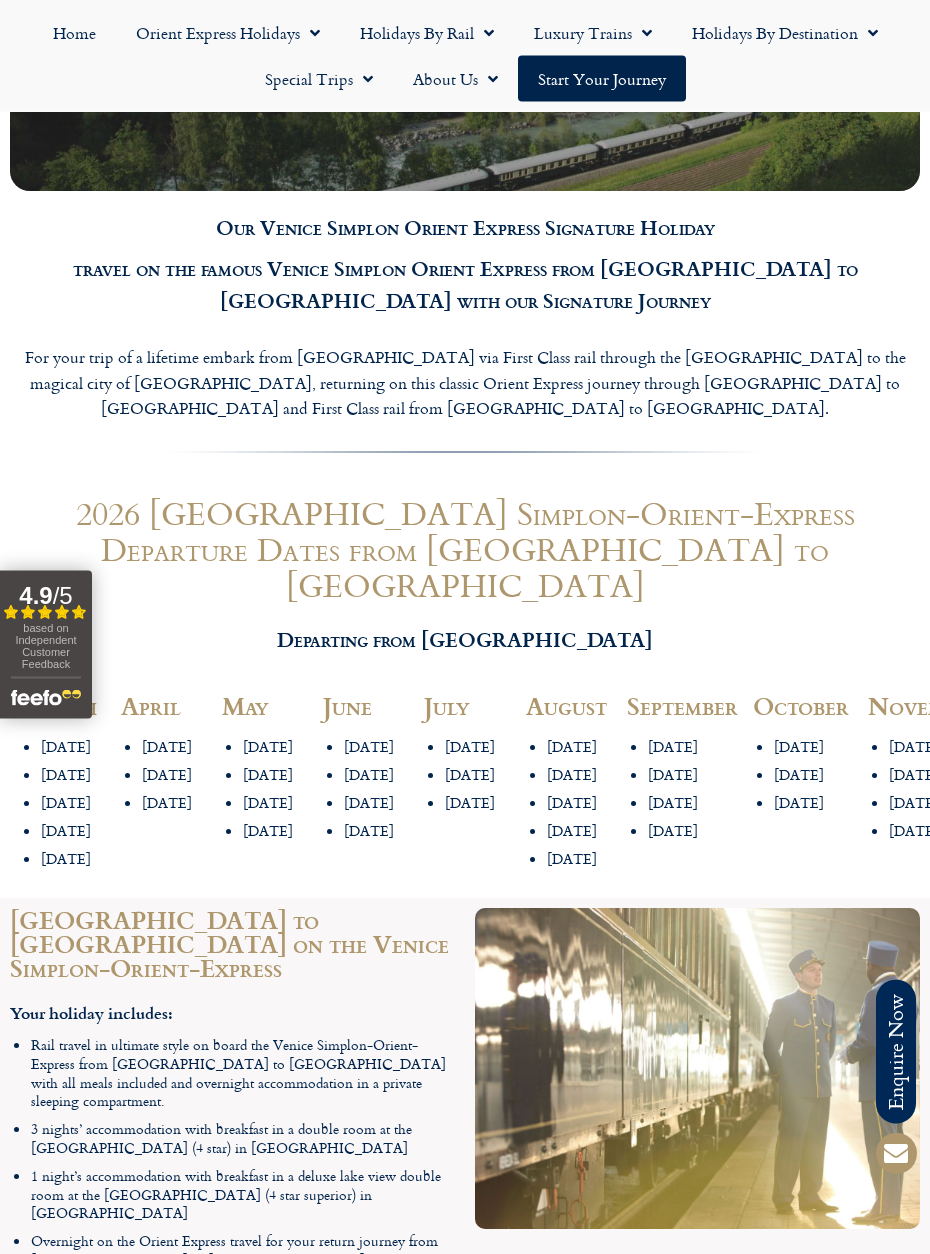 click on "27th June" at bounding box center [374, 831] 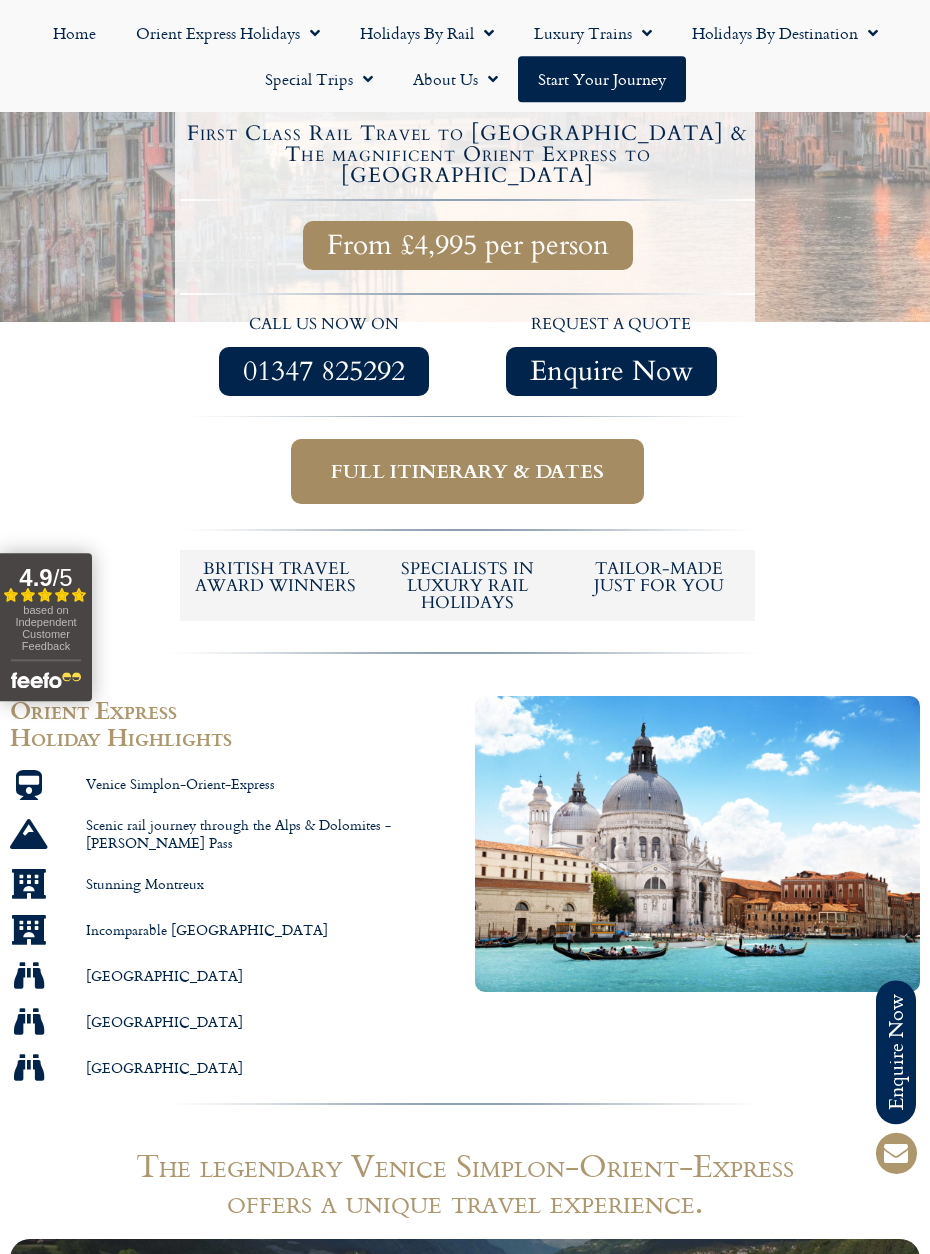 scroll, scrollTop: 656, scrollLeft: 0, axis: vertical 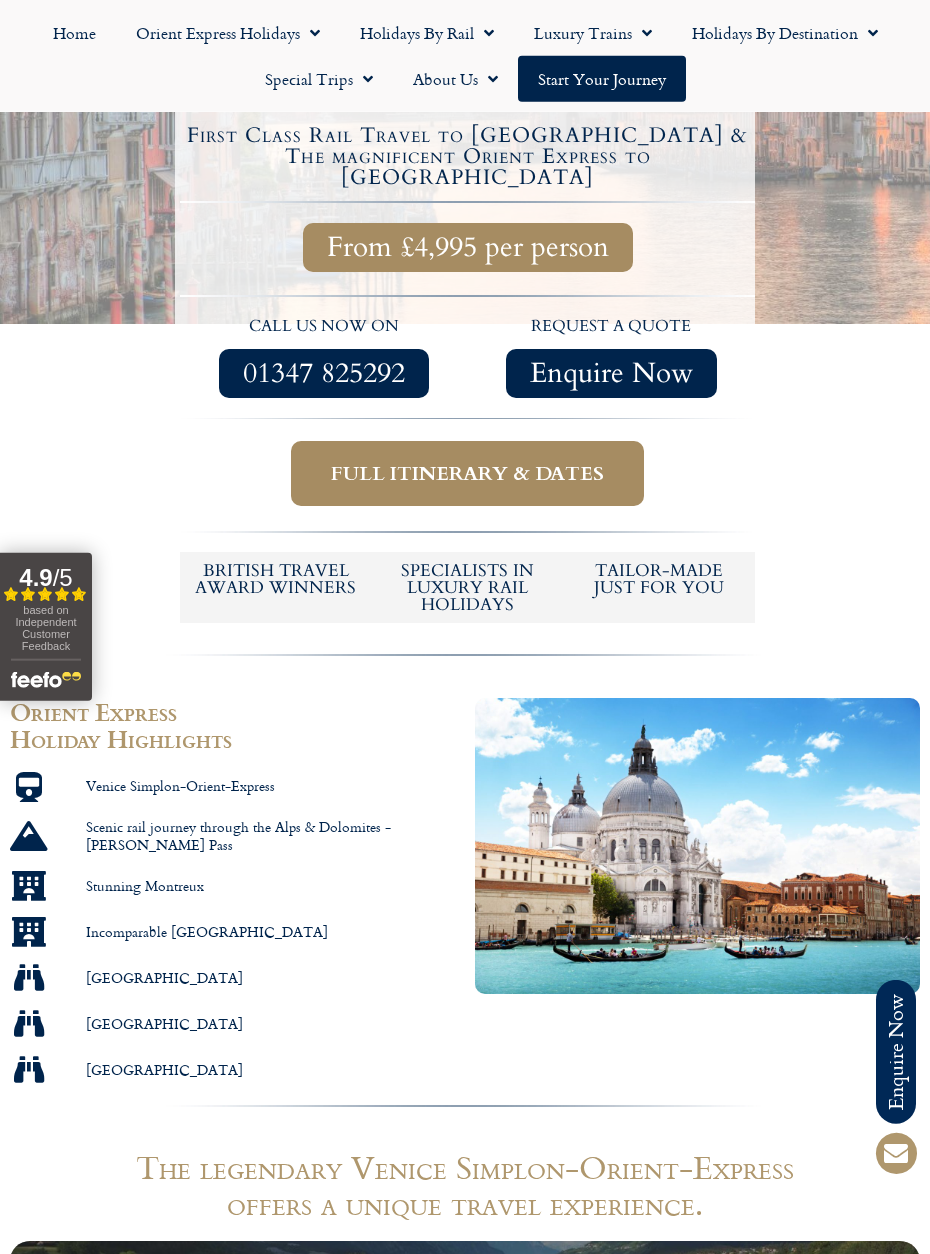 click on "Orient Express Holidays" 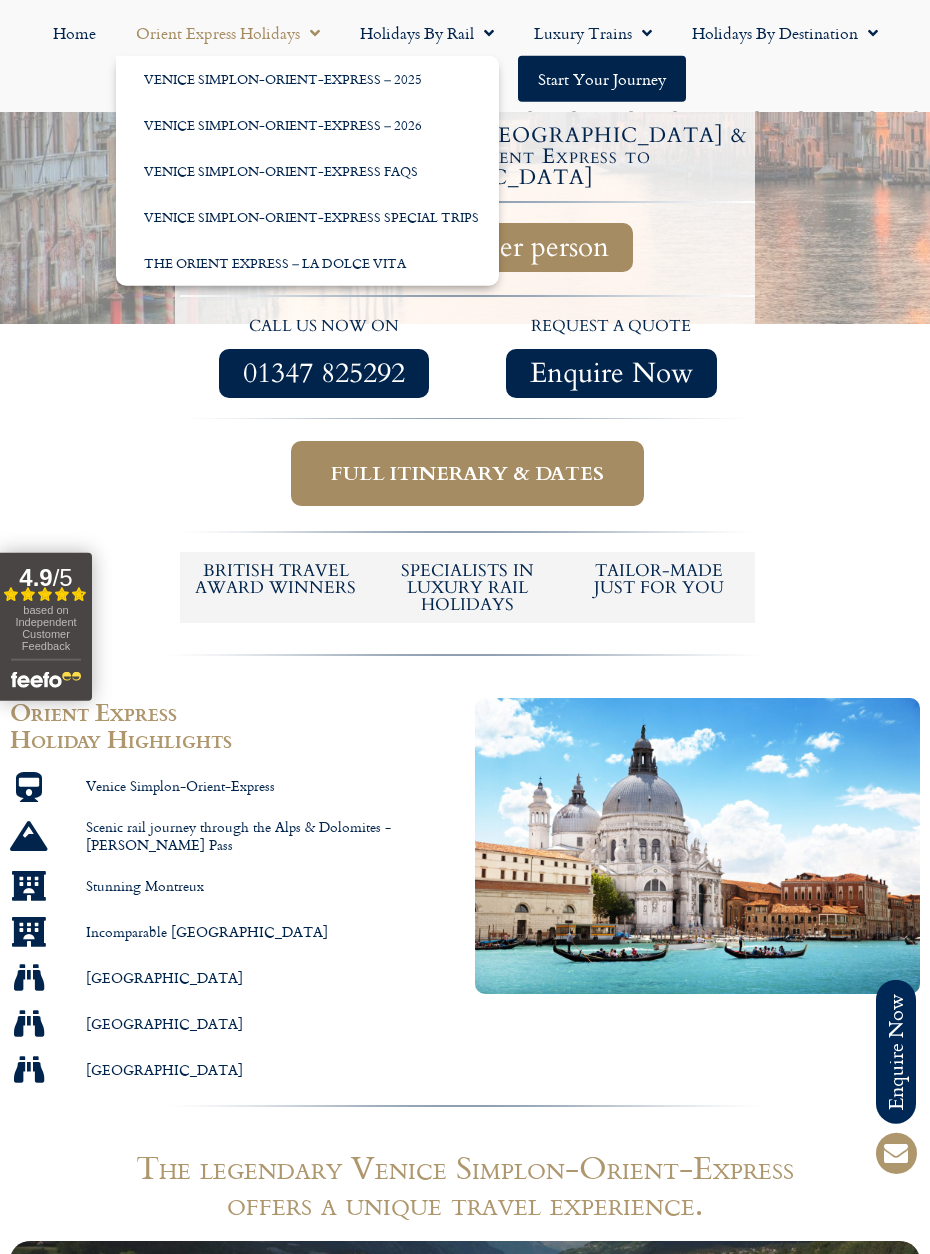 click on "Venice Simplon-Orient-Express – 2026" 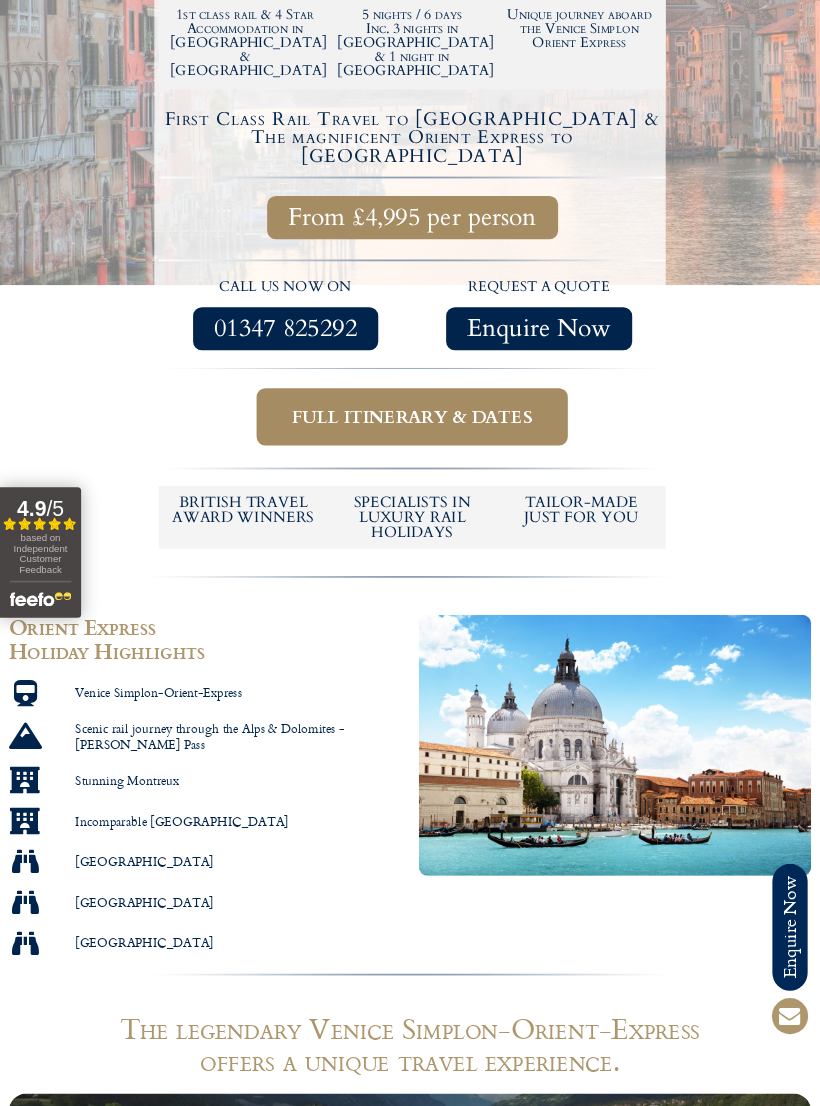 scroll, scrollTop: 731, scrollLeft: 55, axis: both 